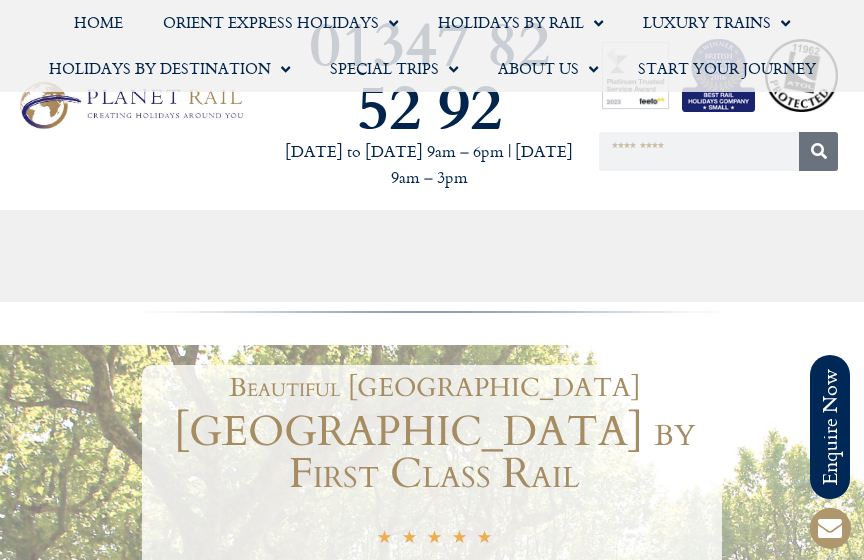 scroll, scrollTop: 1924, scrollLeft: 0, axis: vertical 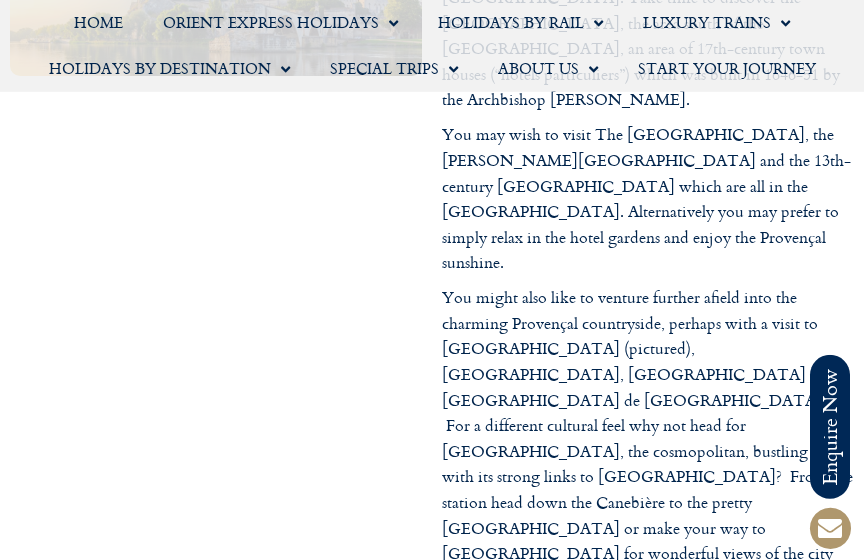 click on "This morning after a leisurely breakfast it is time to bid farewell to Aix-en-Provence as you make your way back to the station. Relax as your high-speed train whisks you north through France to Lille Europe, where you join the connecting  Eurostar  service for the last past of your journey through France and into England." at bounding box center [216, 894] 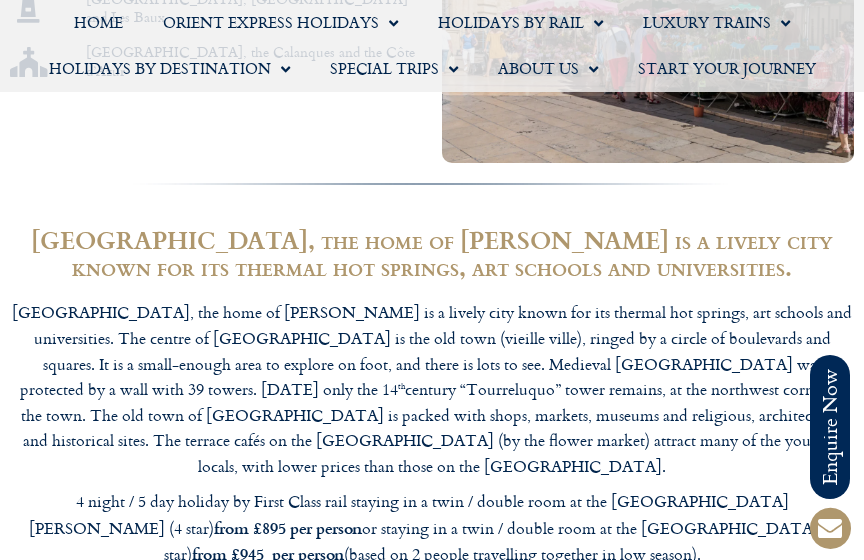scroll, scrollTop: 1559, scrollLeft: 0, axis: vertical 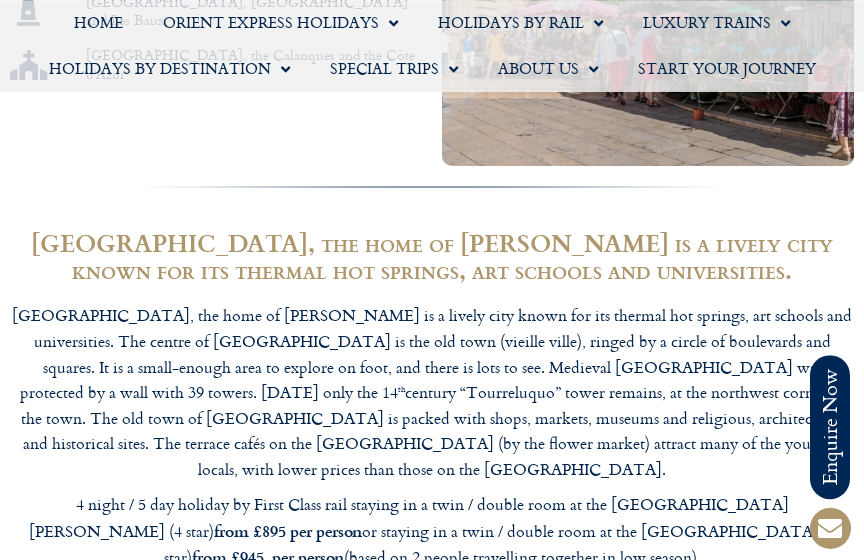 click 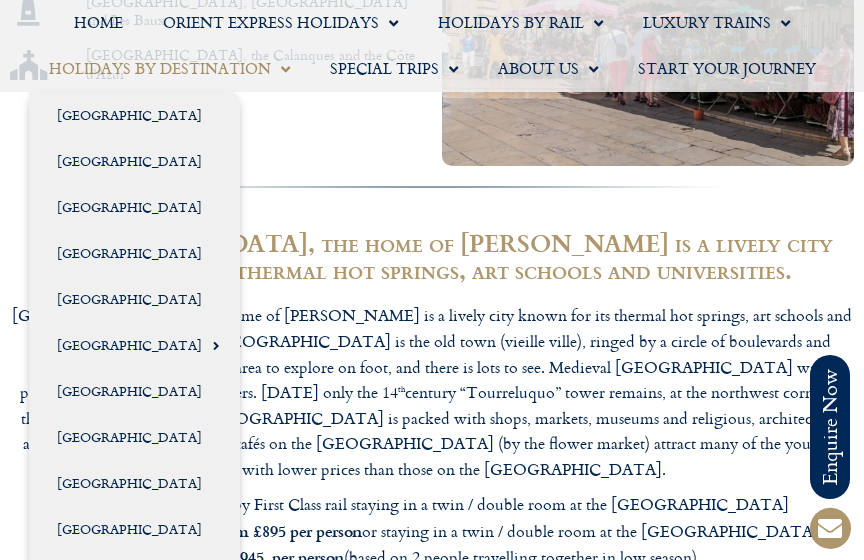click 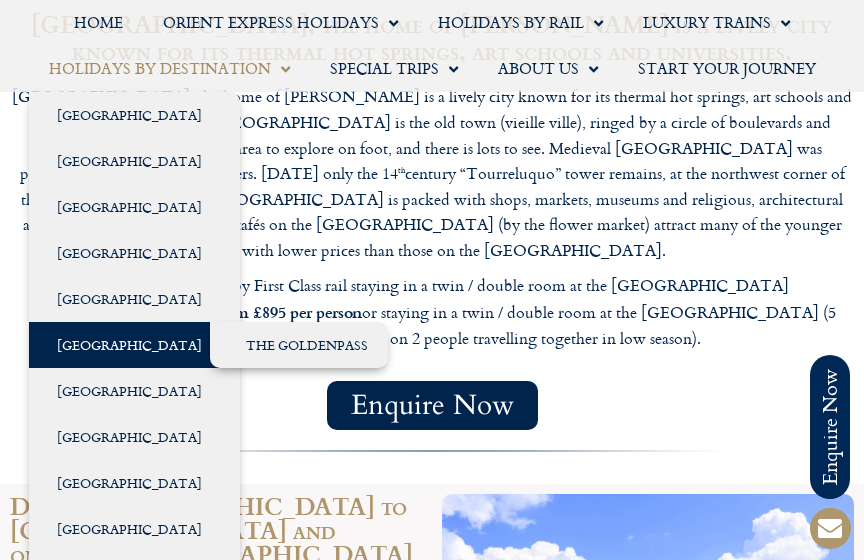 scroll, scrollTop: 1778, scrollLeft: 0, axis: vertical 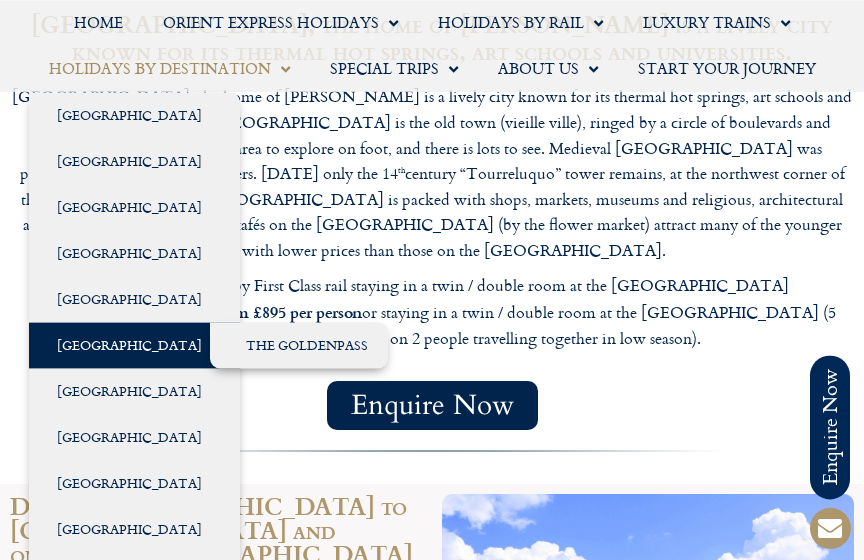 click on "The GoldenPass" 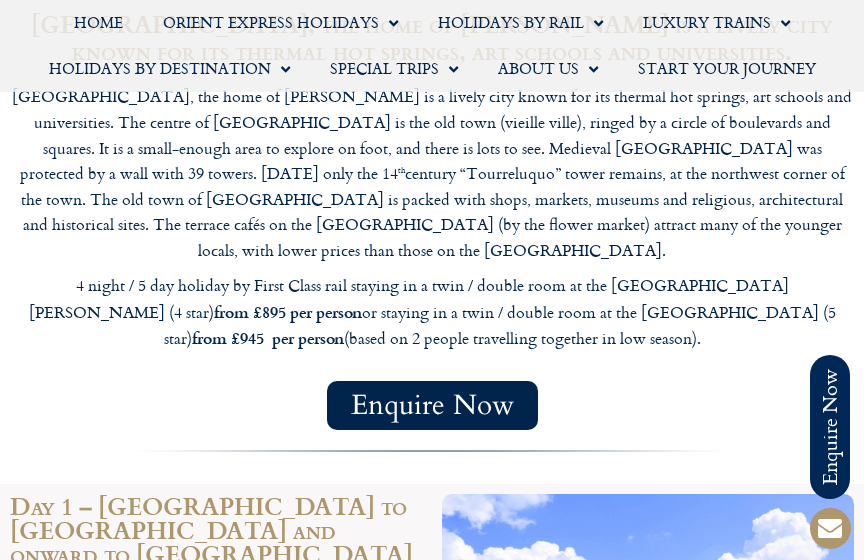 scroll, scrollTop: 2031, scrollLeft: 0, axis: vertical 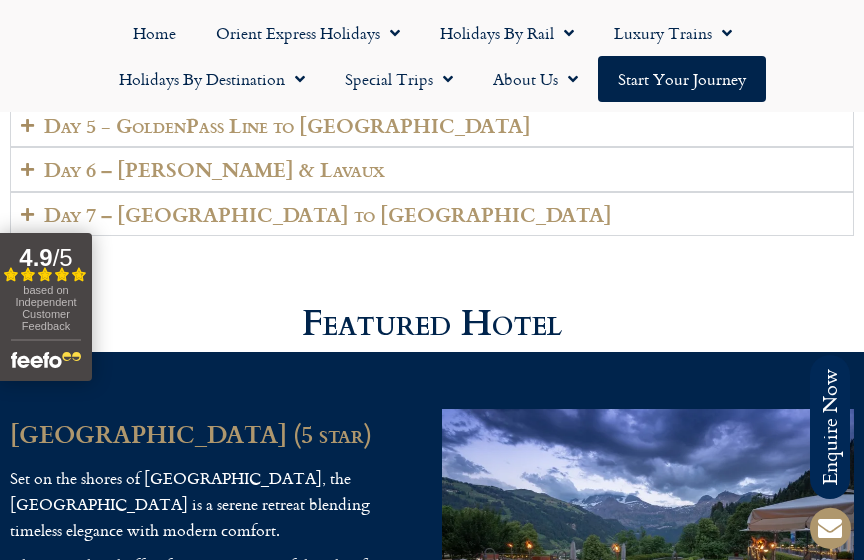 click on "Featured Hotel" at bounding box center [432, 324] 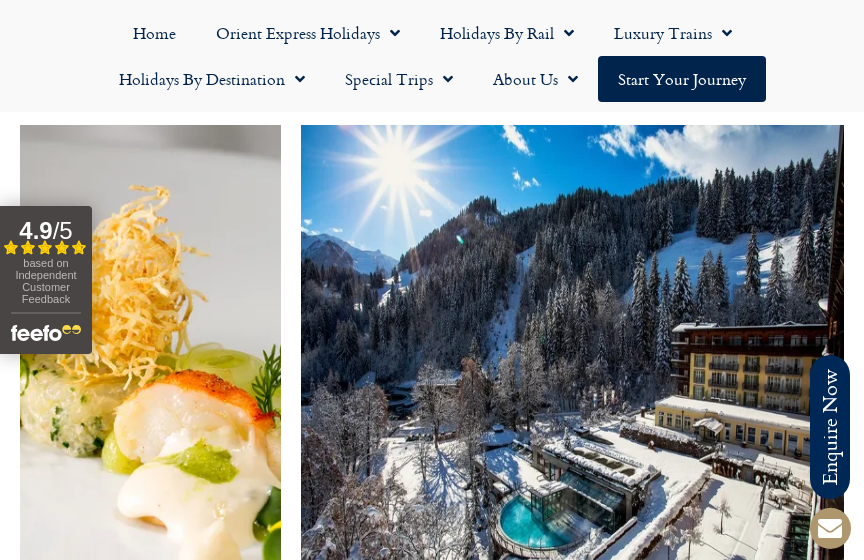 scroll, scrollTop: 3858, scrollLeft: 0, axis: vertical 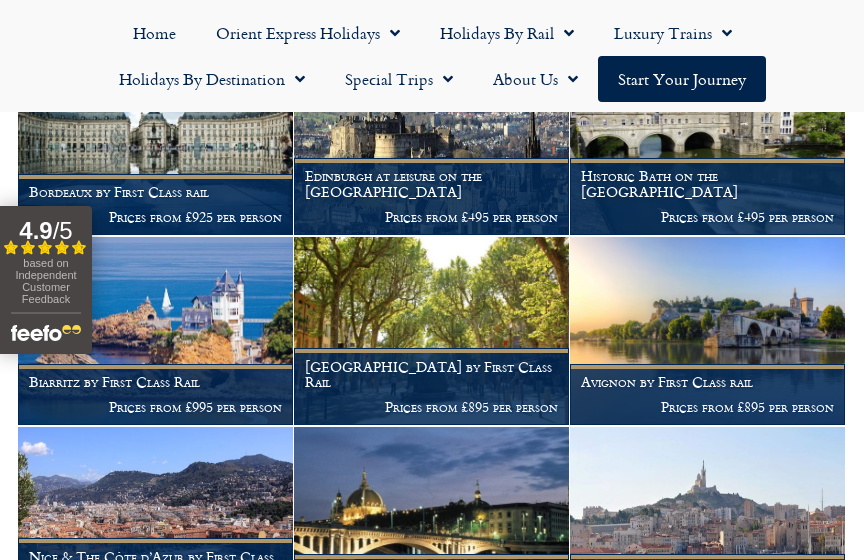 click on "Holidays by Destination" 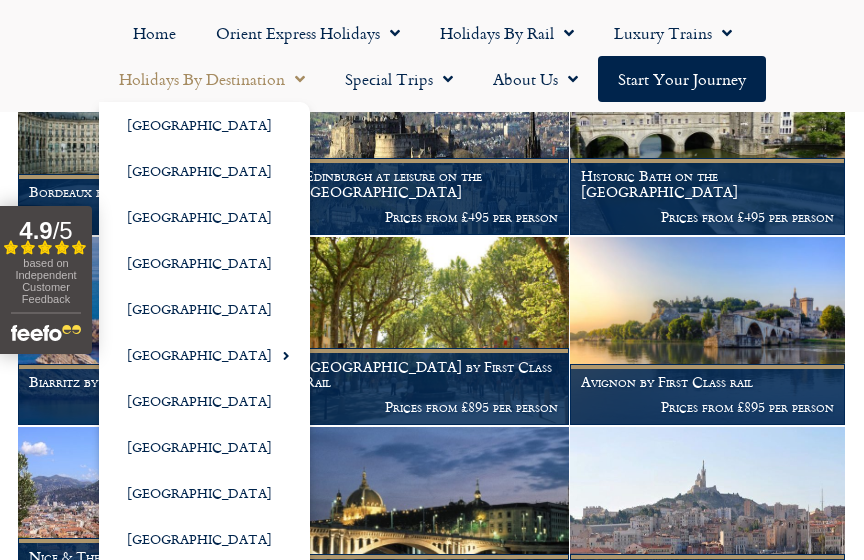 click 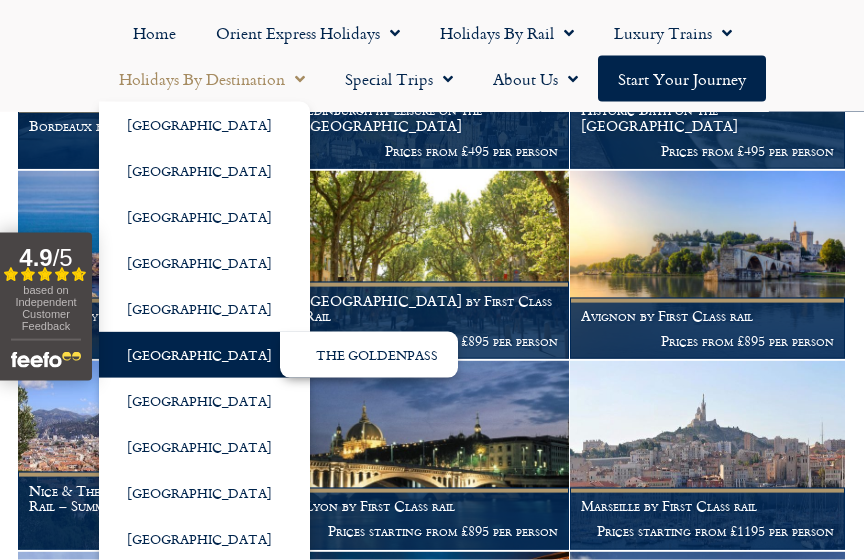 scroll, scrollTop: 1682, scrollLeft: 0, axis: vertical 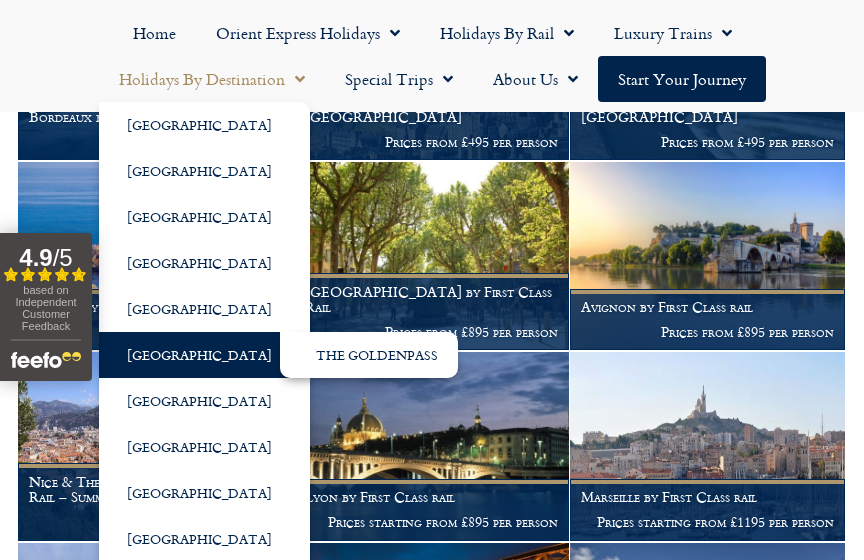 click on "The GoldenPass" 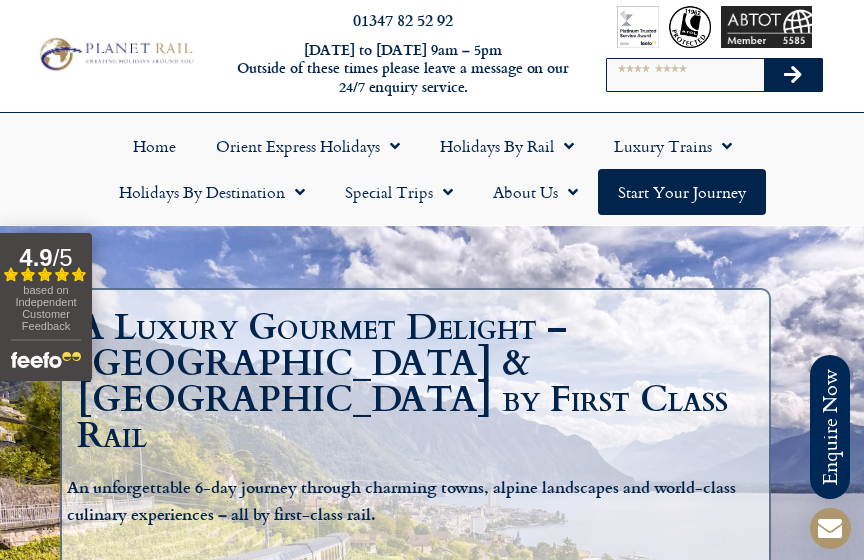 scroll, scrollTop: 27, scrollLeft: 0, axis: vertical 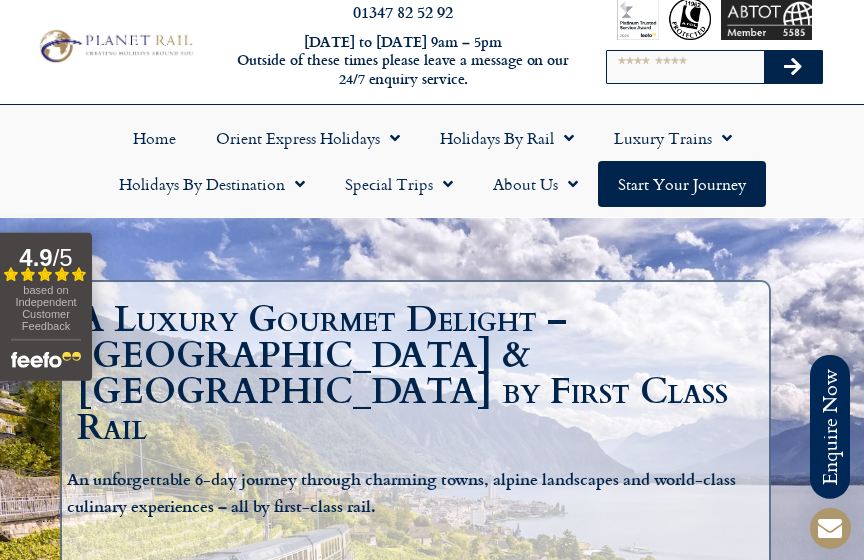 click on "Holidays by Rail" 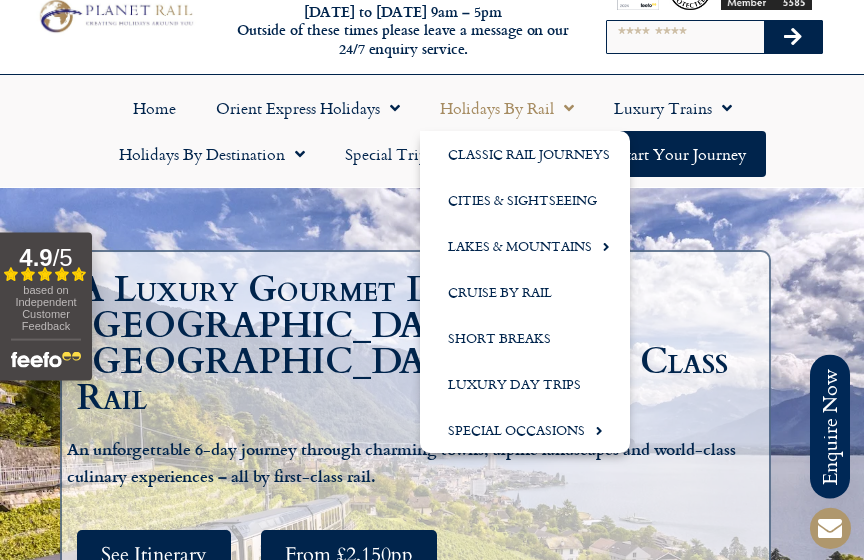 scroll, scrollTop: 58, scrollLeft: 0, axis: vertical 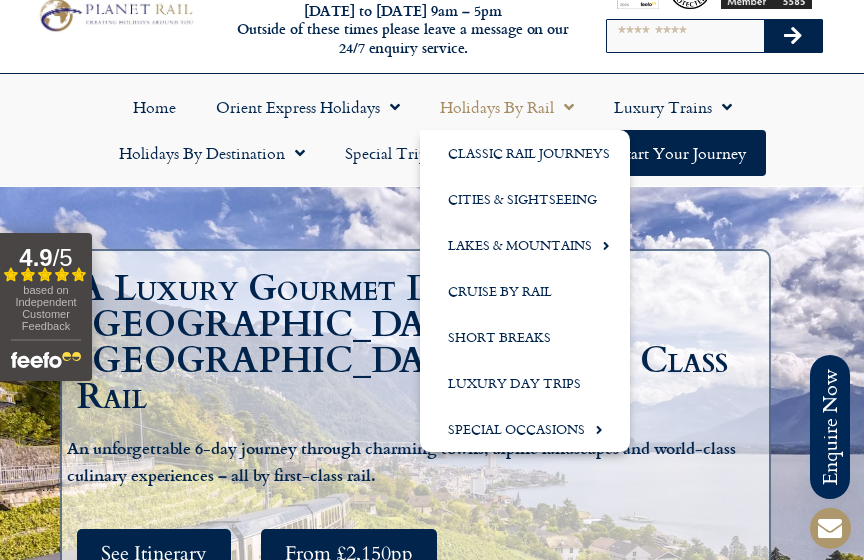 click on "Short Breaks" 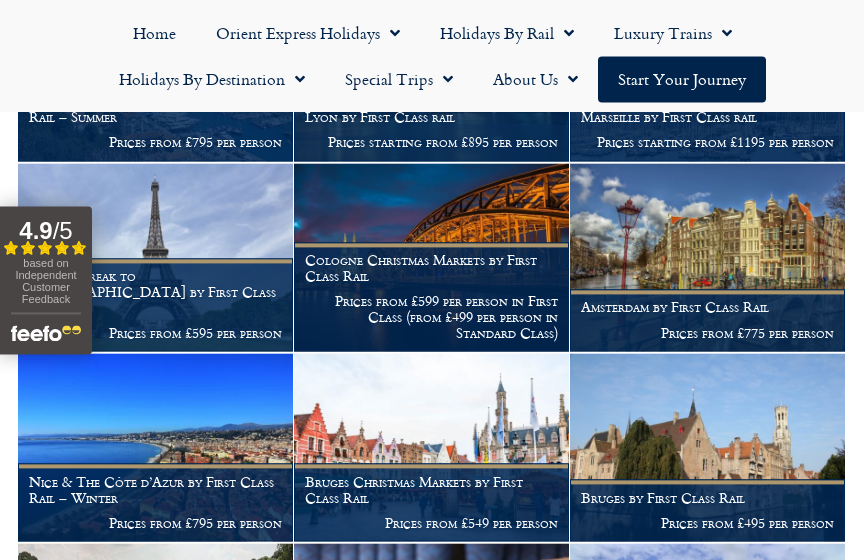 scroll, scrollTop: 2062, scrollLeft: 0, axis: vertical 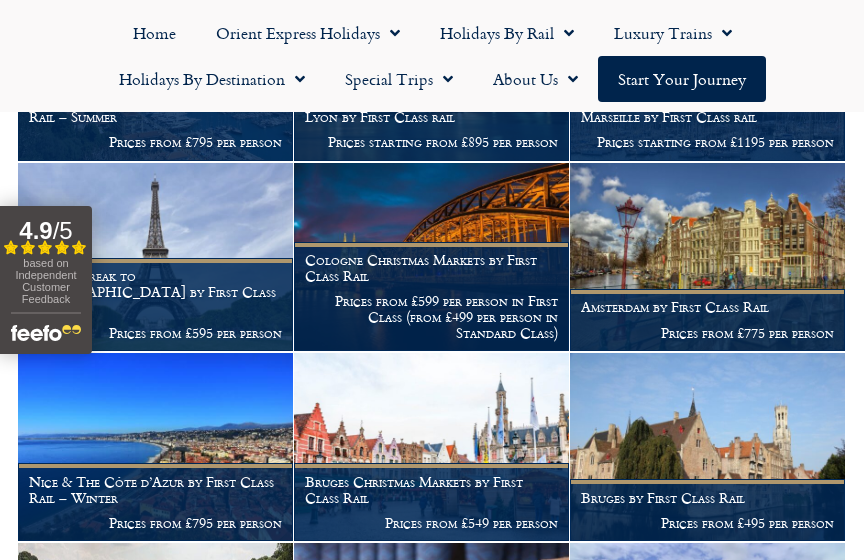 click on "Prices from £599 per person in First Class (from £499 per person in Standard Class)" at bounding box center [431, 316] 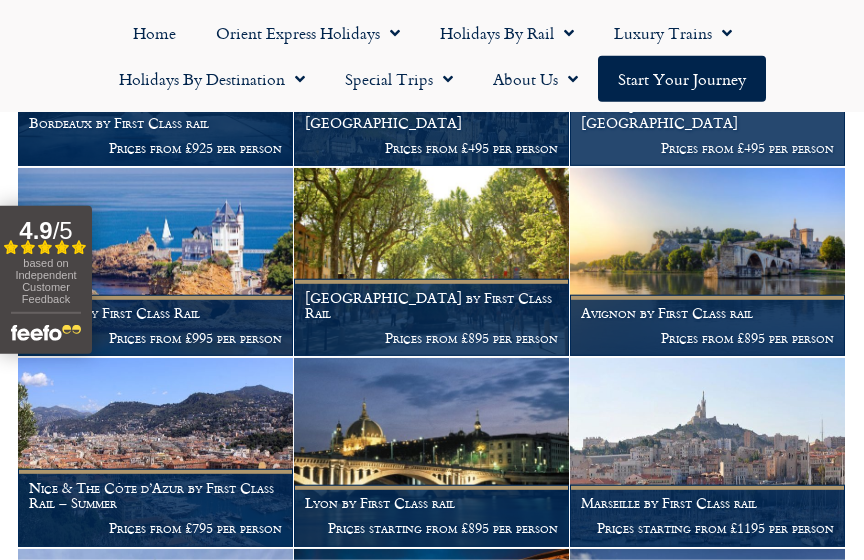 scroll, scrollTop: 1676, scrollLeft: 0, axis: vertical 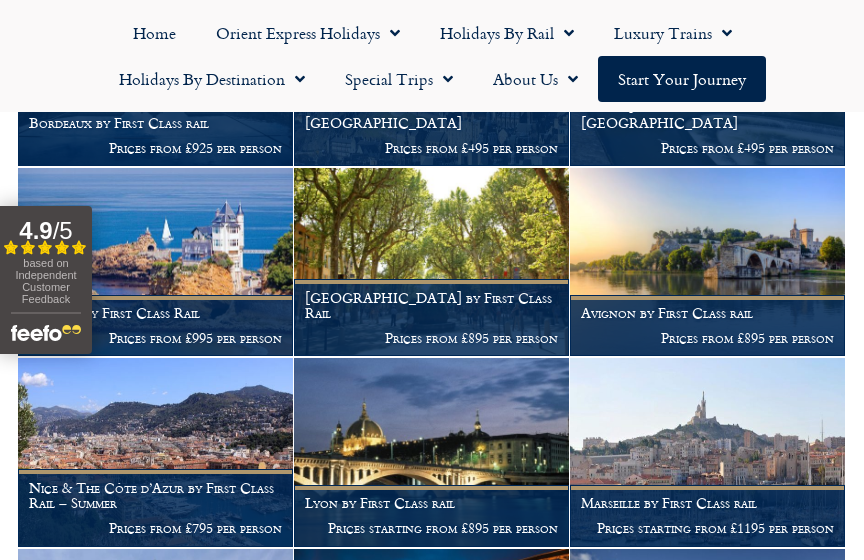 click on "Home" 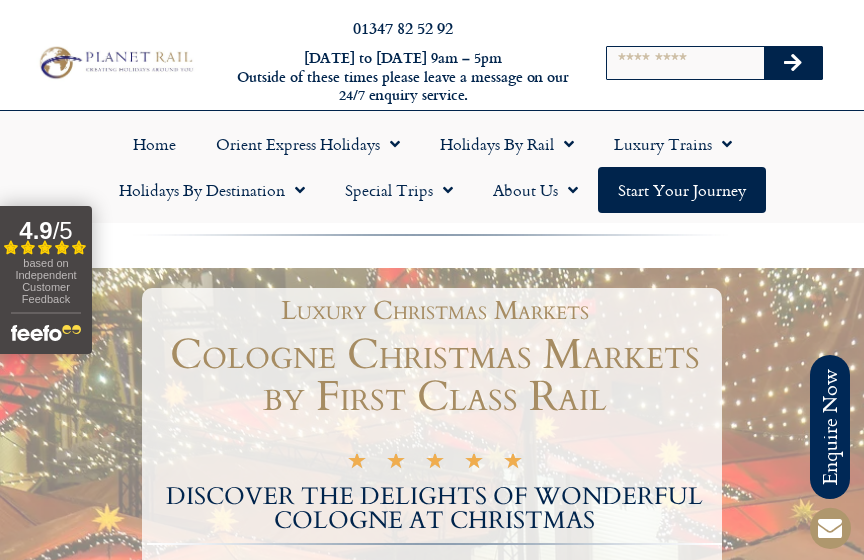 scroll, scrollTop: 0, scrollLeft: 0, axis: both 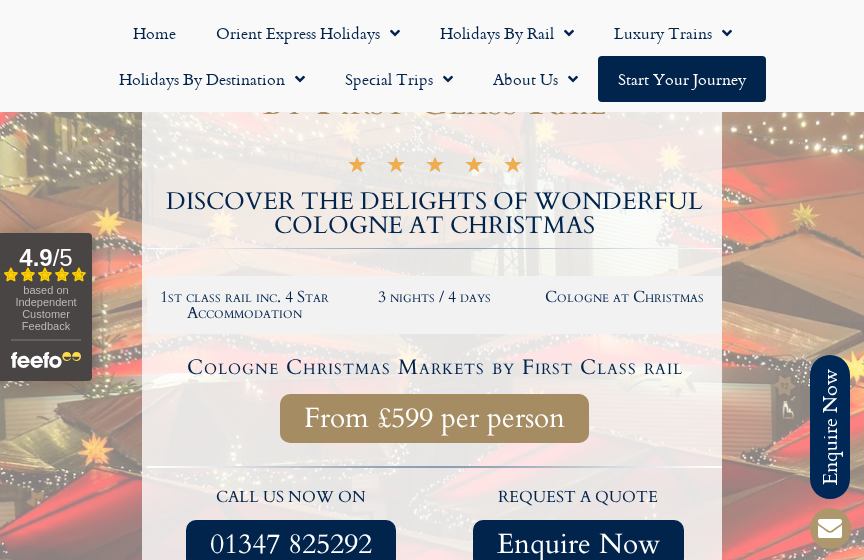 click on "From £599 per person" at bounding box center (434, 418) 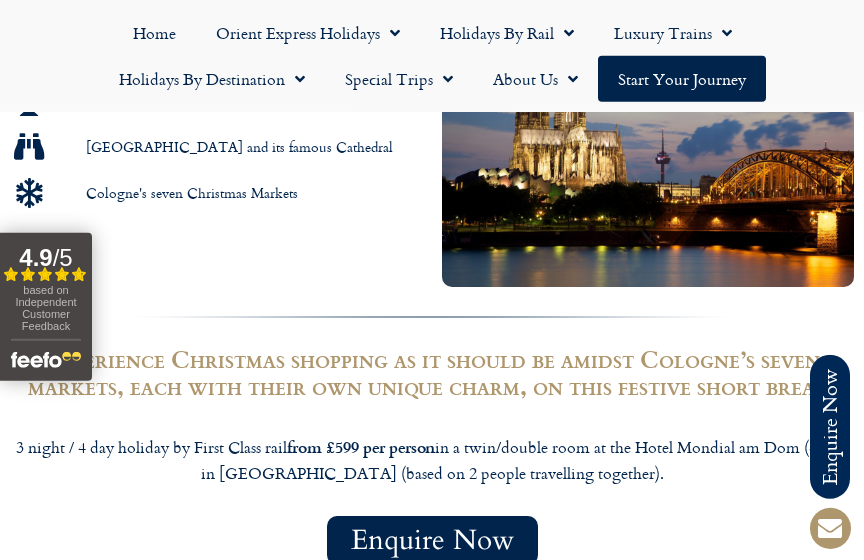 scroll, scrollTop: 1196, scrollLeft: 0, axis: vertical 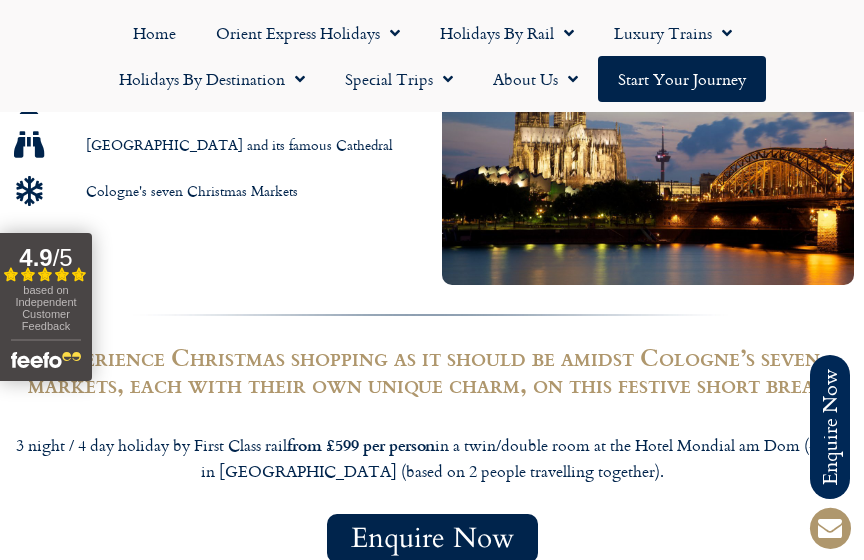 click at bounding box center (648, 147) 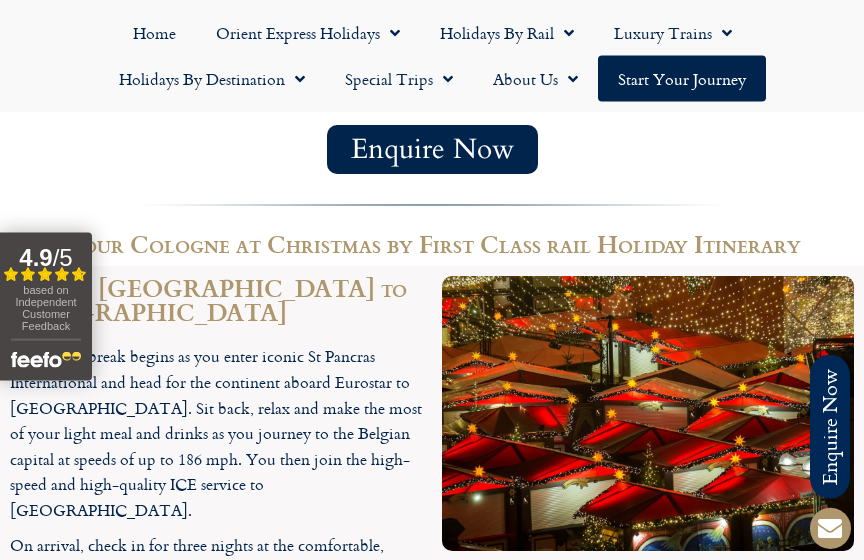scroll, scrollTop: 1685, scrollLeft: 0, axis: vertical 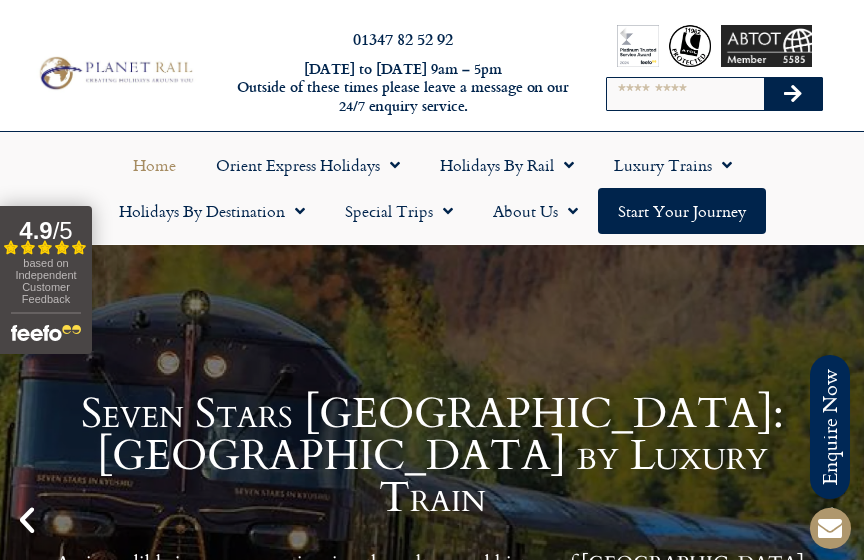 click on "Search" at bounding box center [685, 94] 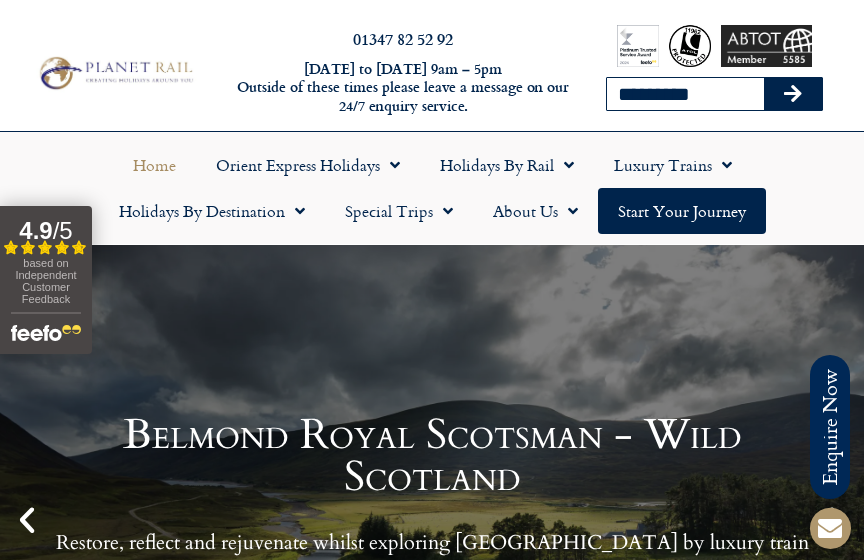 type on "*********" 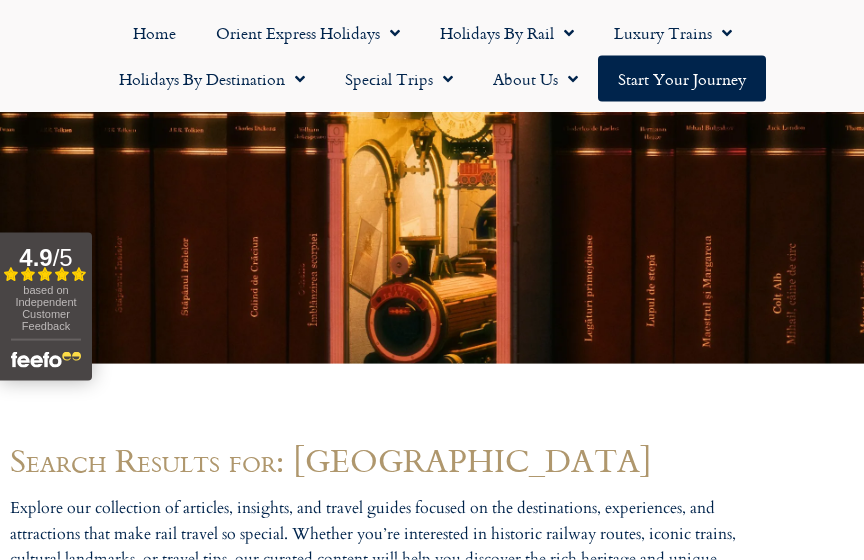 scroll, scrollTop: 182, scrollLeft: 0, axis: vertical 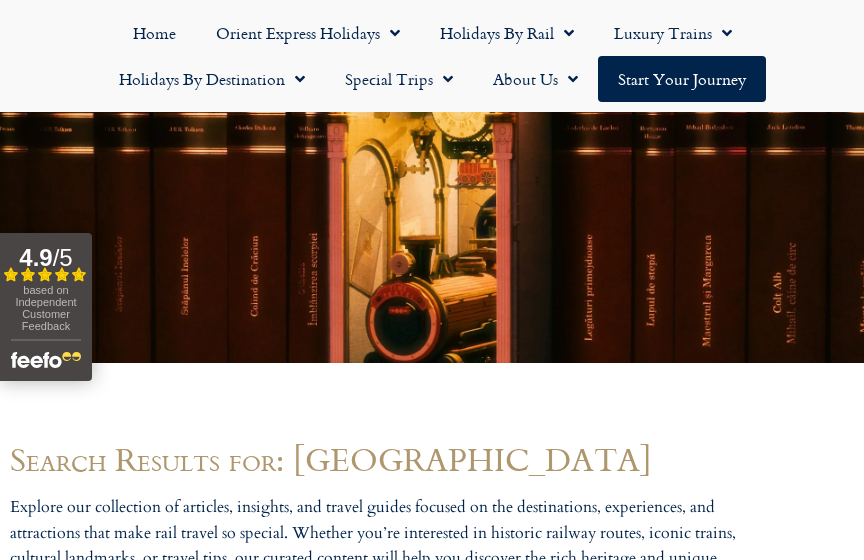 click at bounding box center [432, 213] 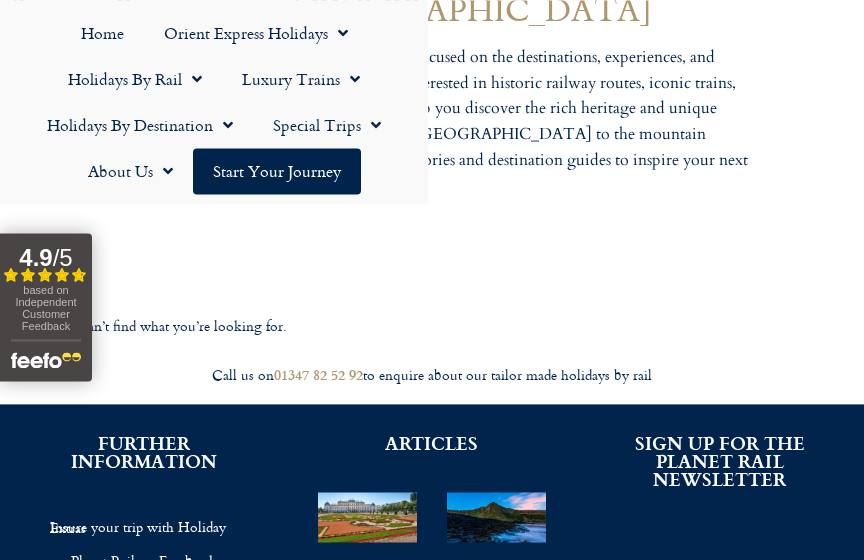 scroll, scrollTop: 736, scrollLeft: 0, axis: vertical 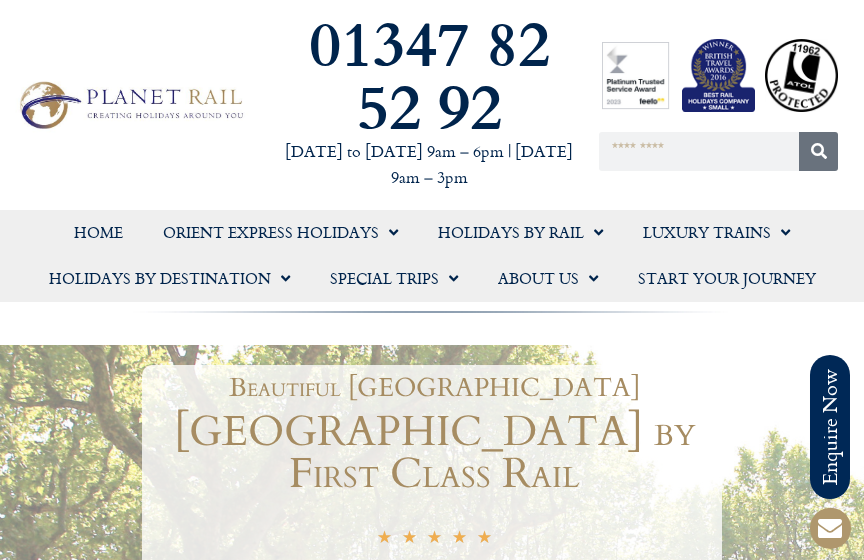 click on "Holidays by Destination" 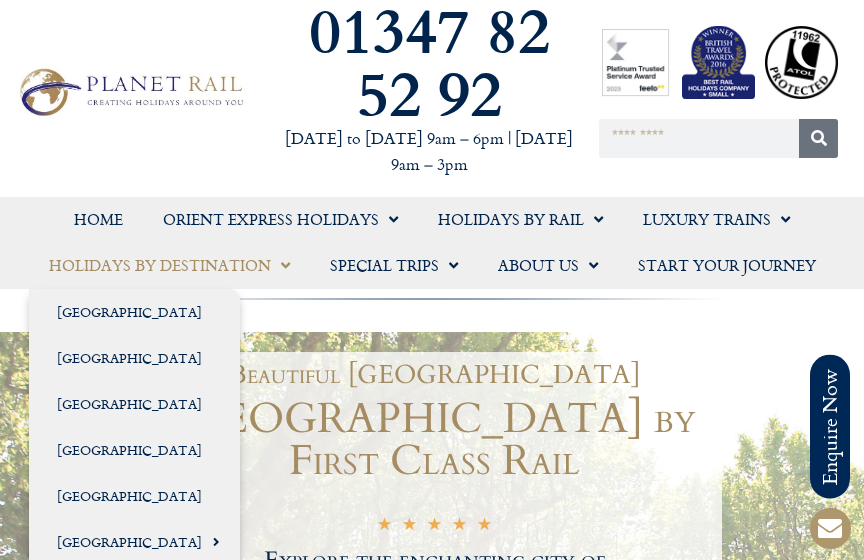 scroll, scrollTop: 0, scrollLeft: 0, axis: both 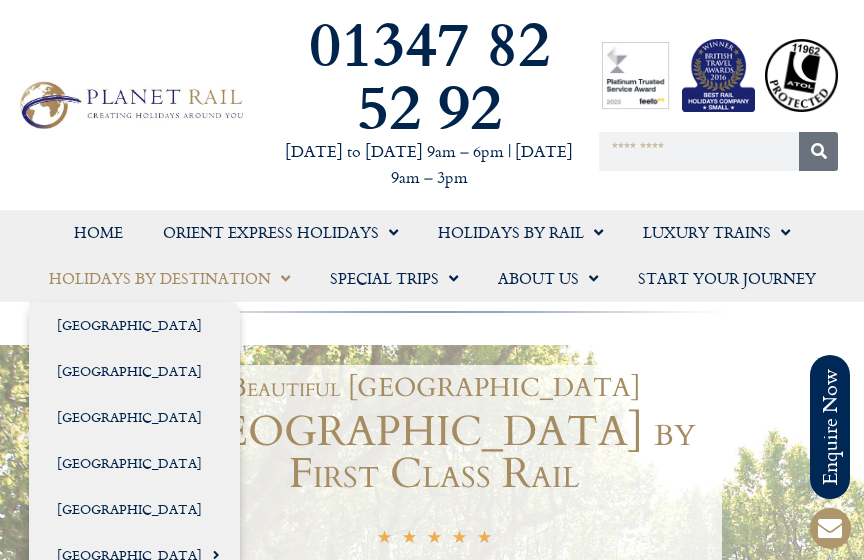 click on "Search" at bounding box center (699, 151) 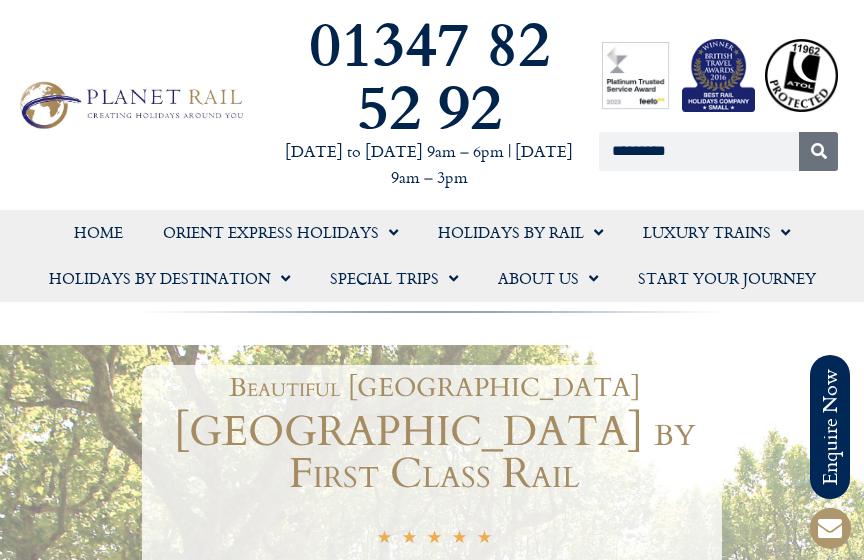 type on "*********" 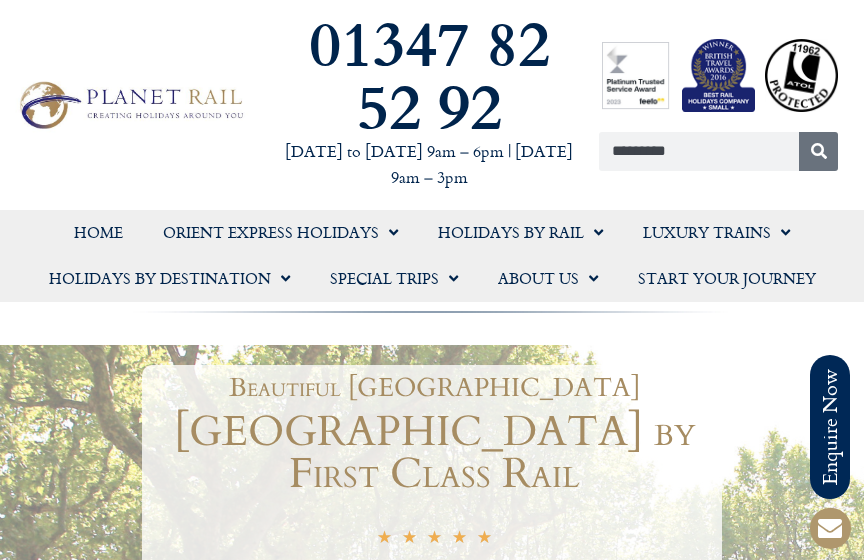 click at bounding box center (819, 151) 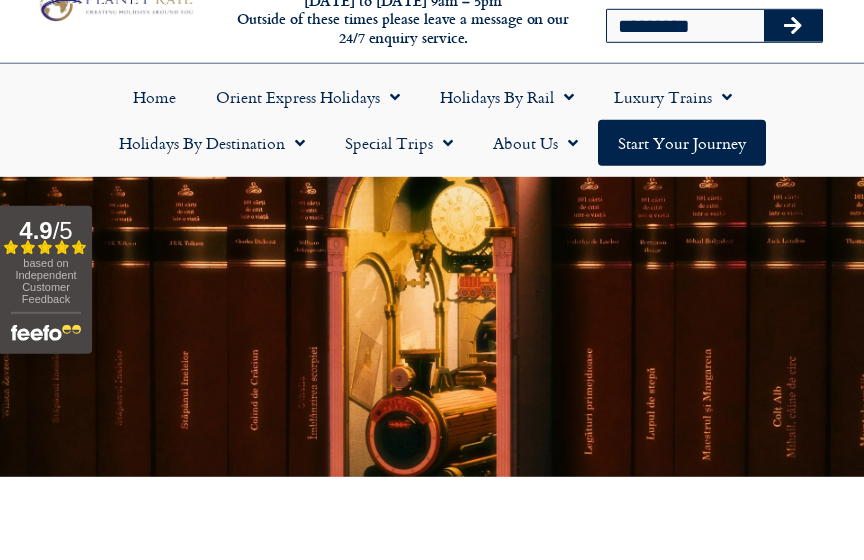 scroll, scrollTop: 0, scrollLeft: 0, axis: both 